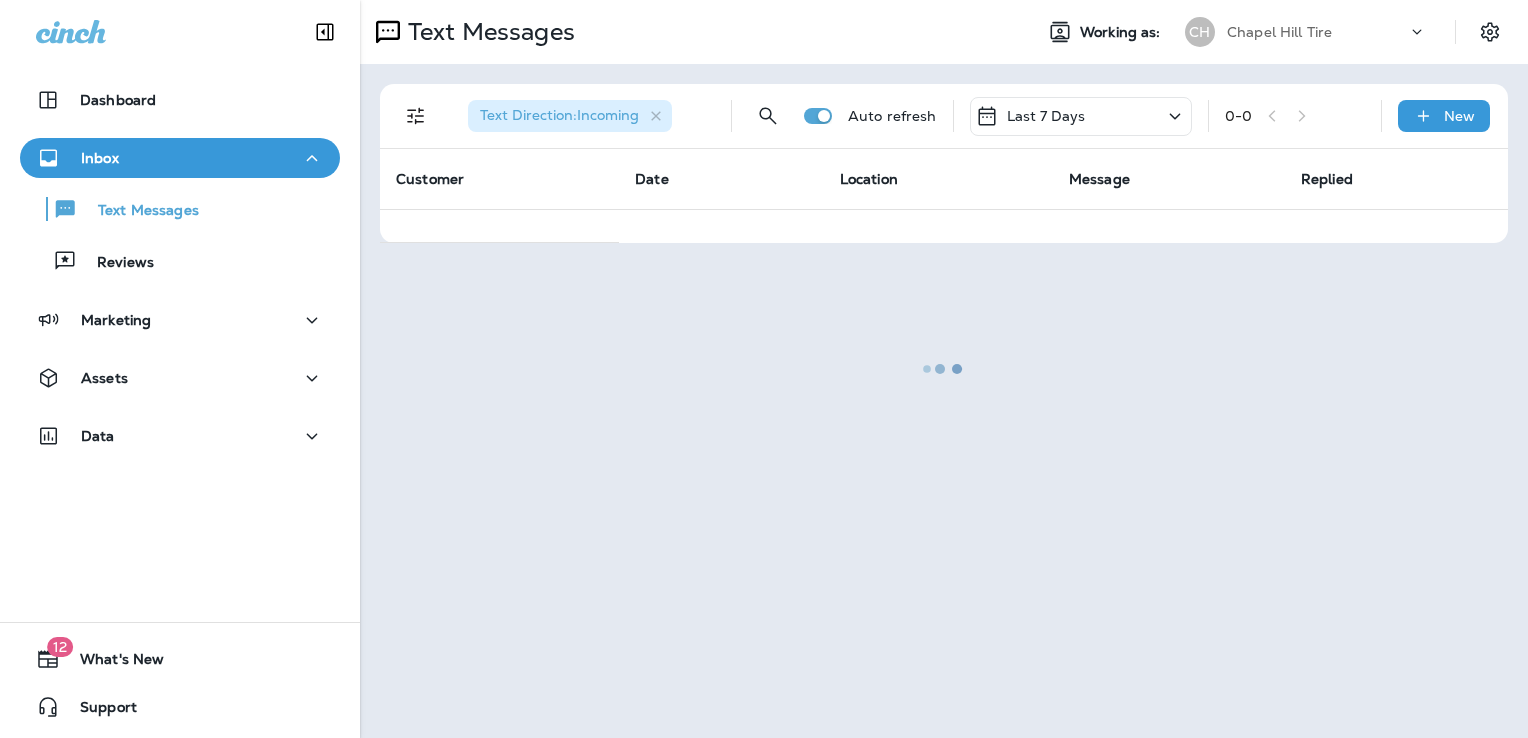 scroll, scrollTop: 0, scrollLeft: 0, axis: both 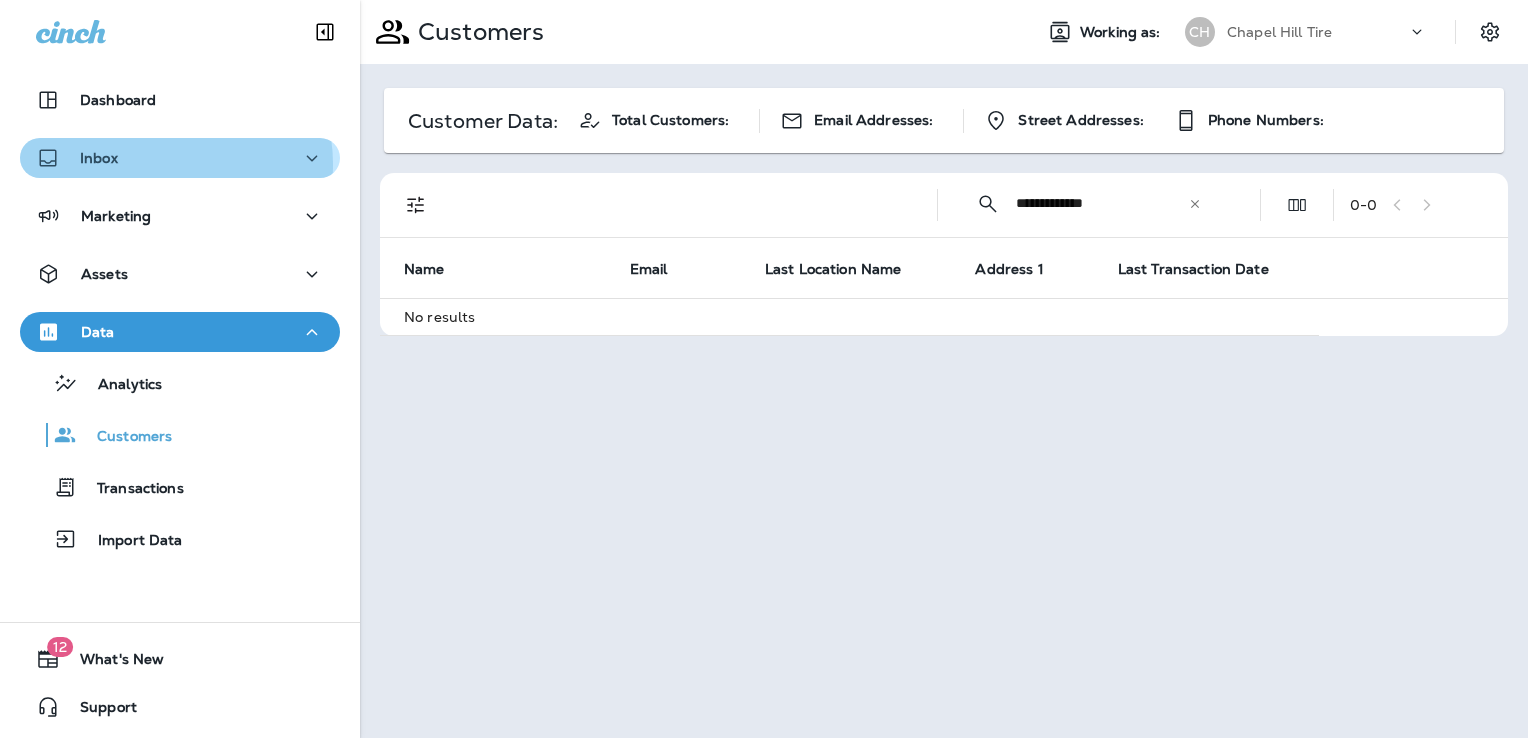 click on "Inbox" at bounding box center [180, 158] 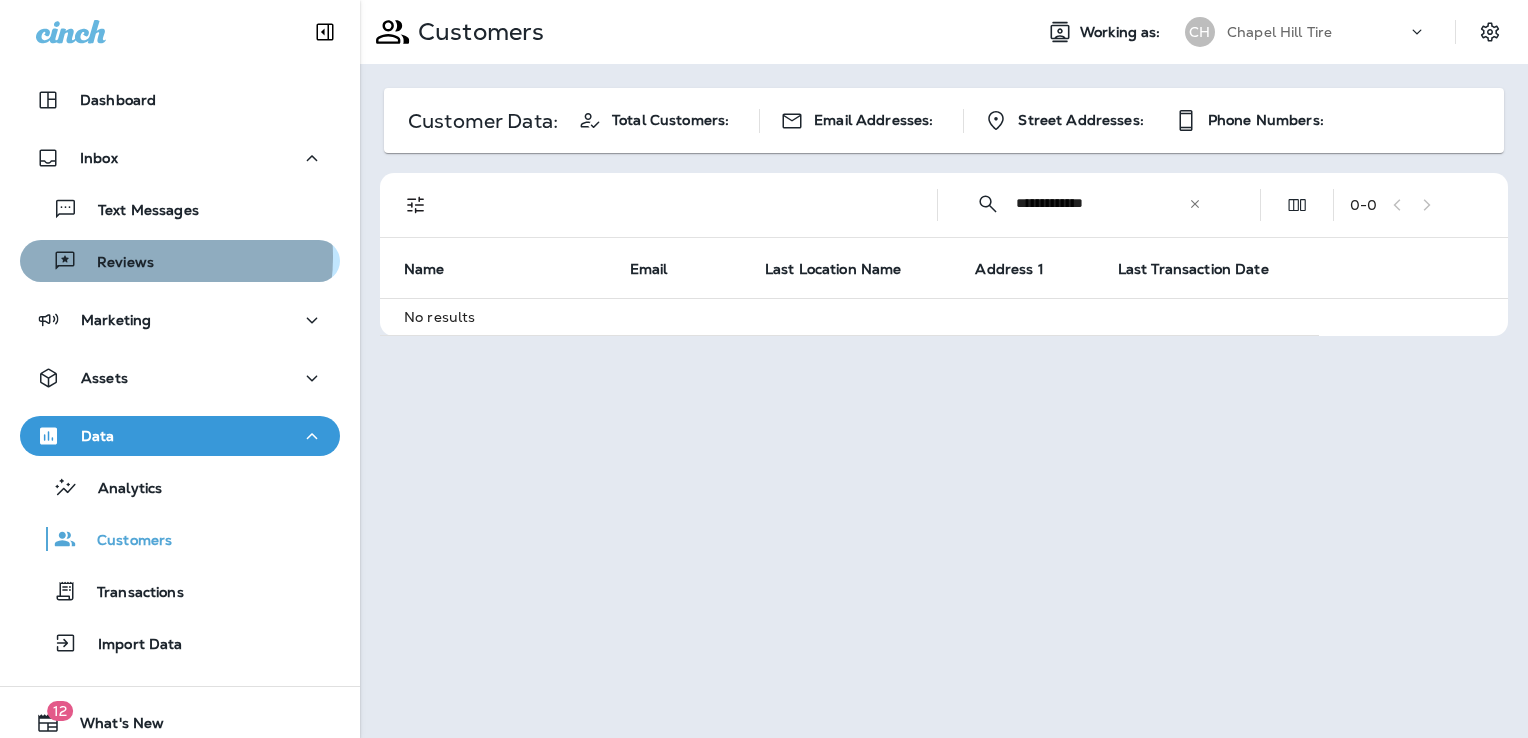 click on "Reviews" at bounding box center [115, 263] 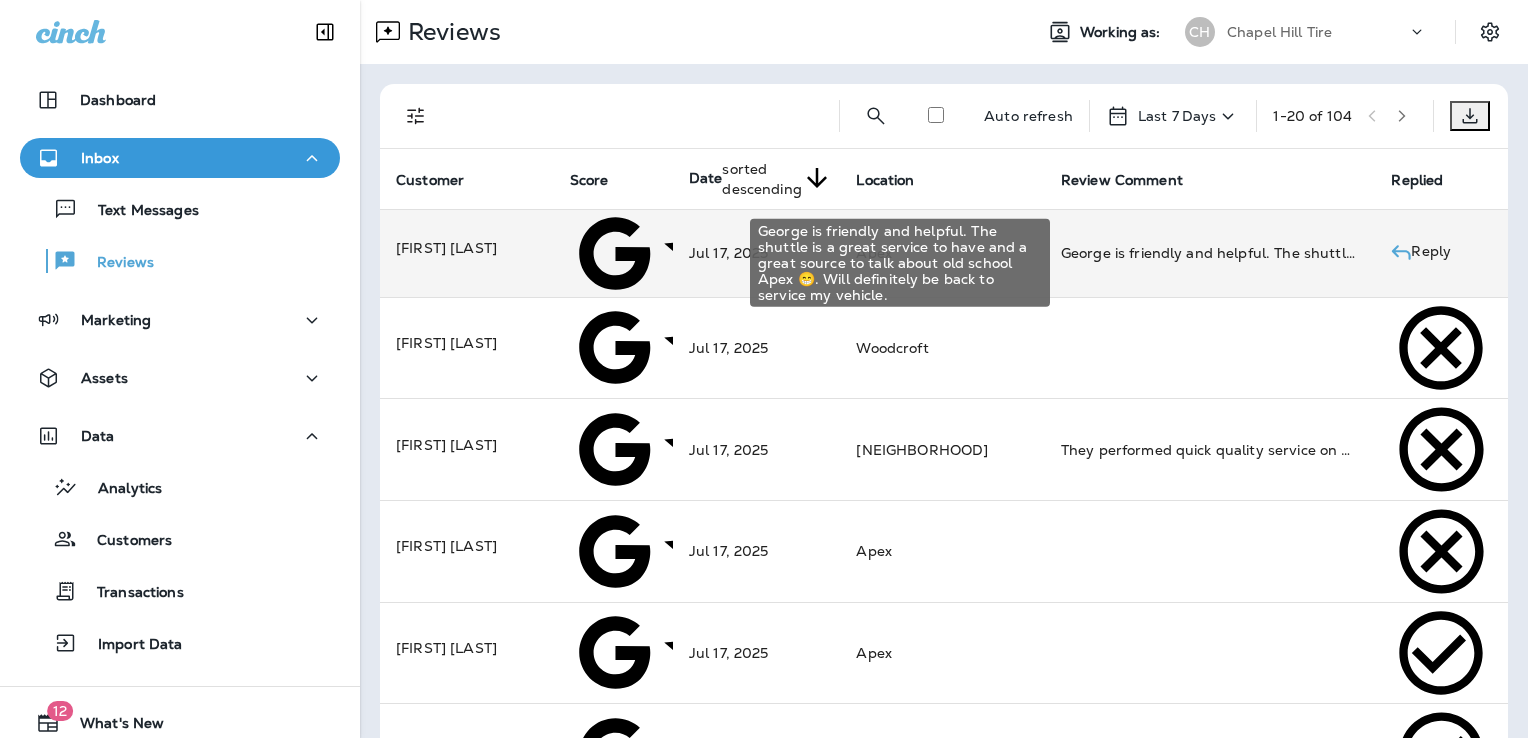click on "George is friendly and helpful. The shuttle is a great service to have and a great source to talk about old school Apex 😁. Will definitely be back to service my vehicle." at bounding box center [1210, 253] 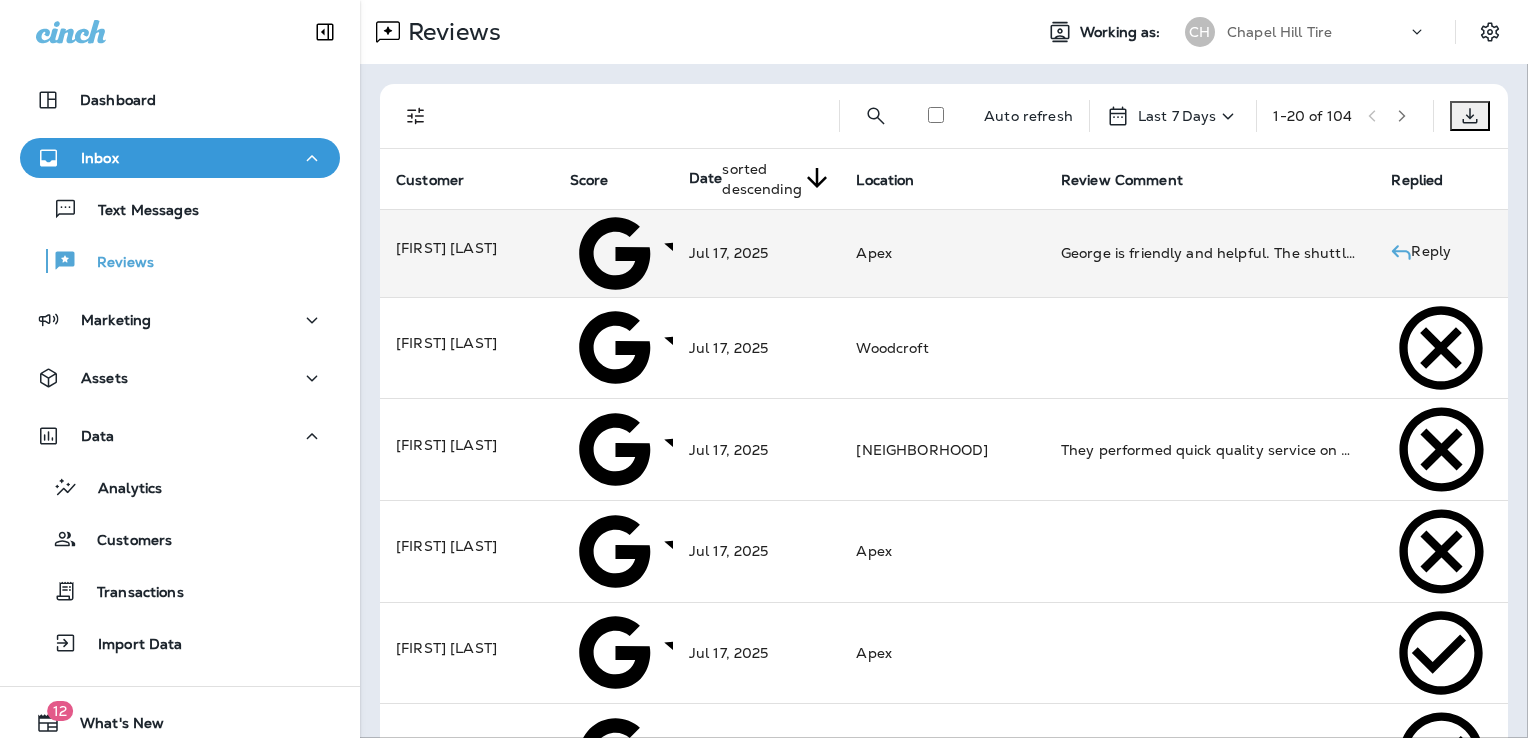 drag, startPoint x: 609, startPoint y: 263, endPoint x: 320, endPoint y: 246, distance: 289.49957 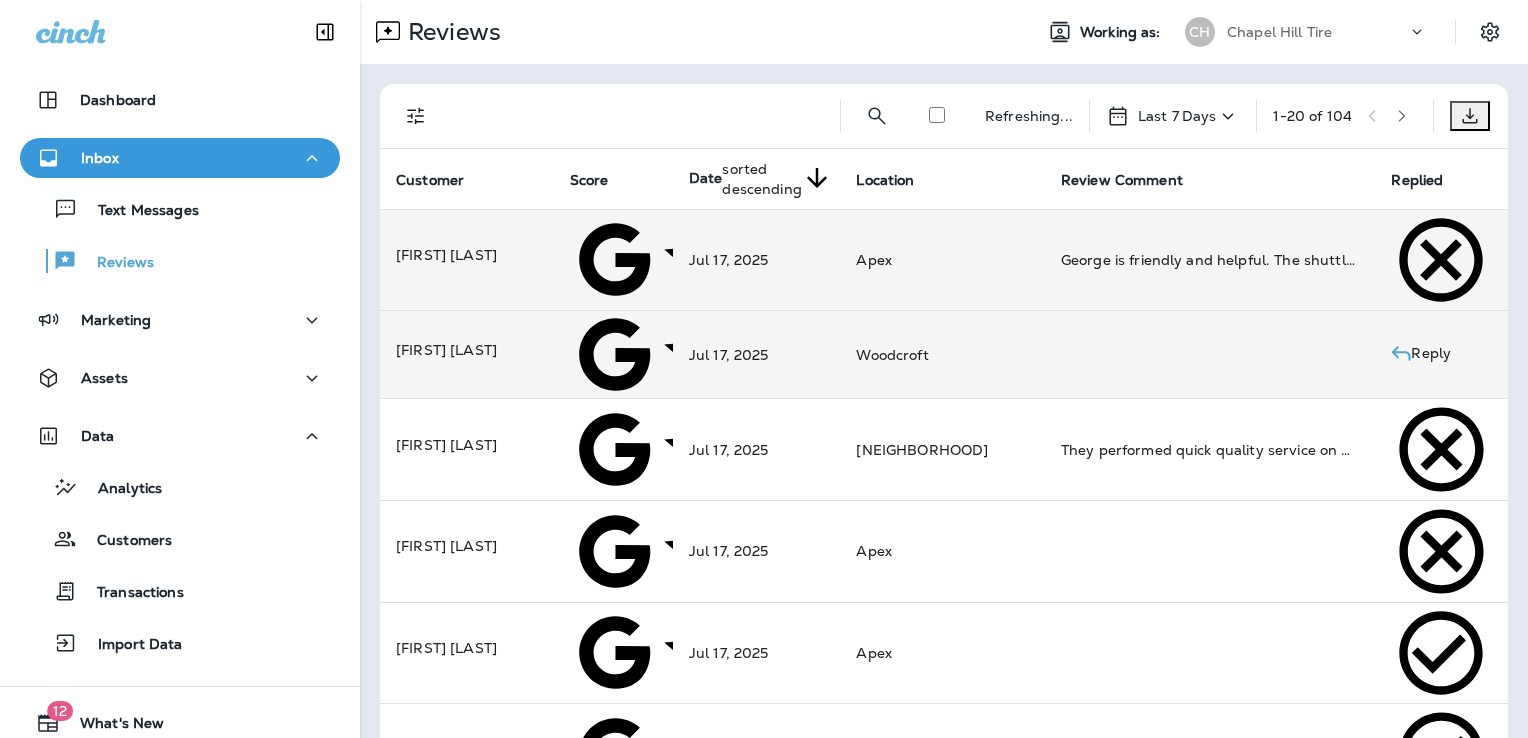 click at bounding box center (1210, 355) 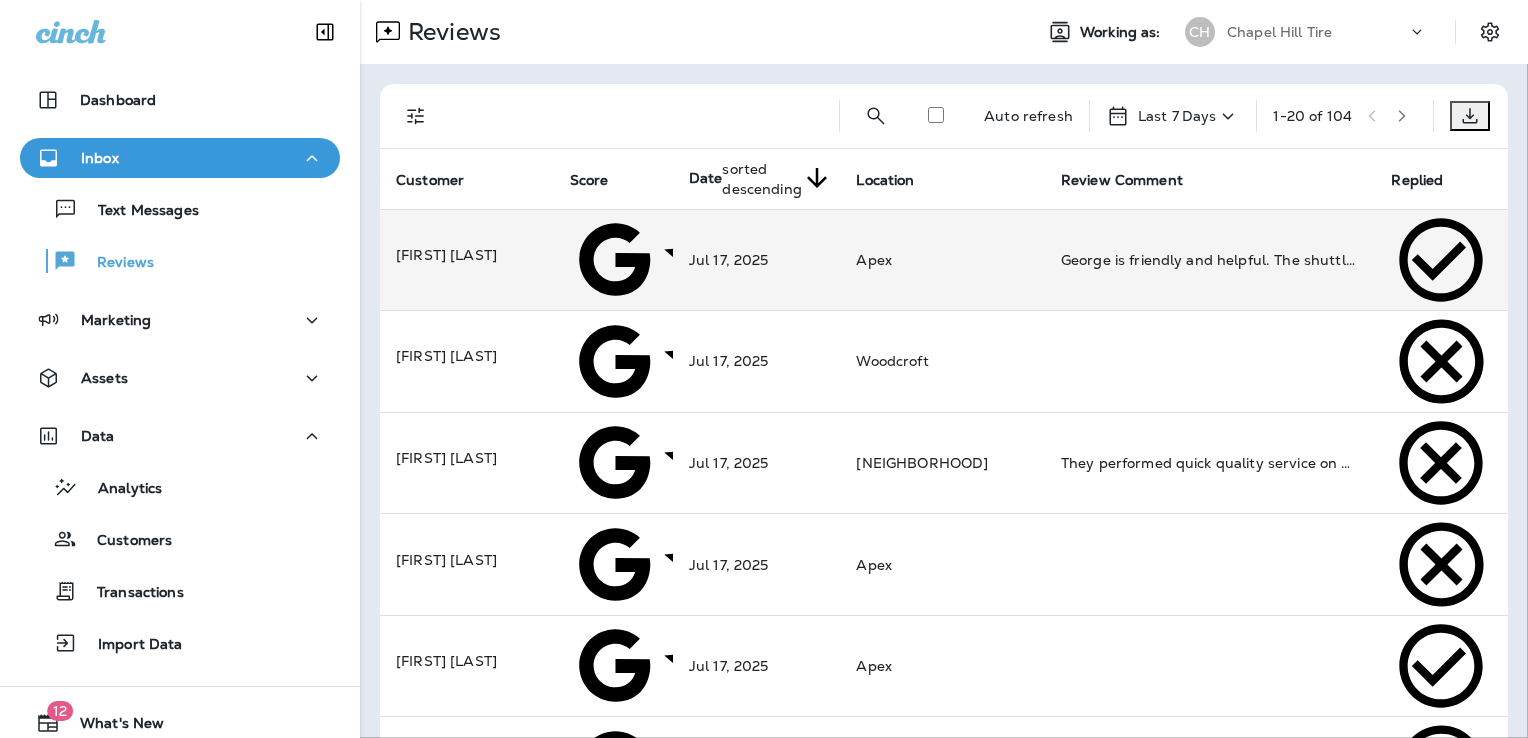 click at bounding box center [80, 1712] 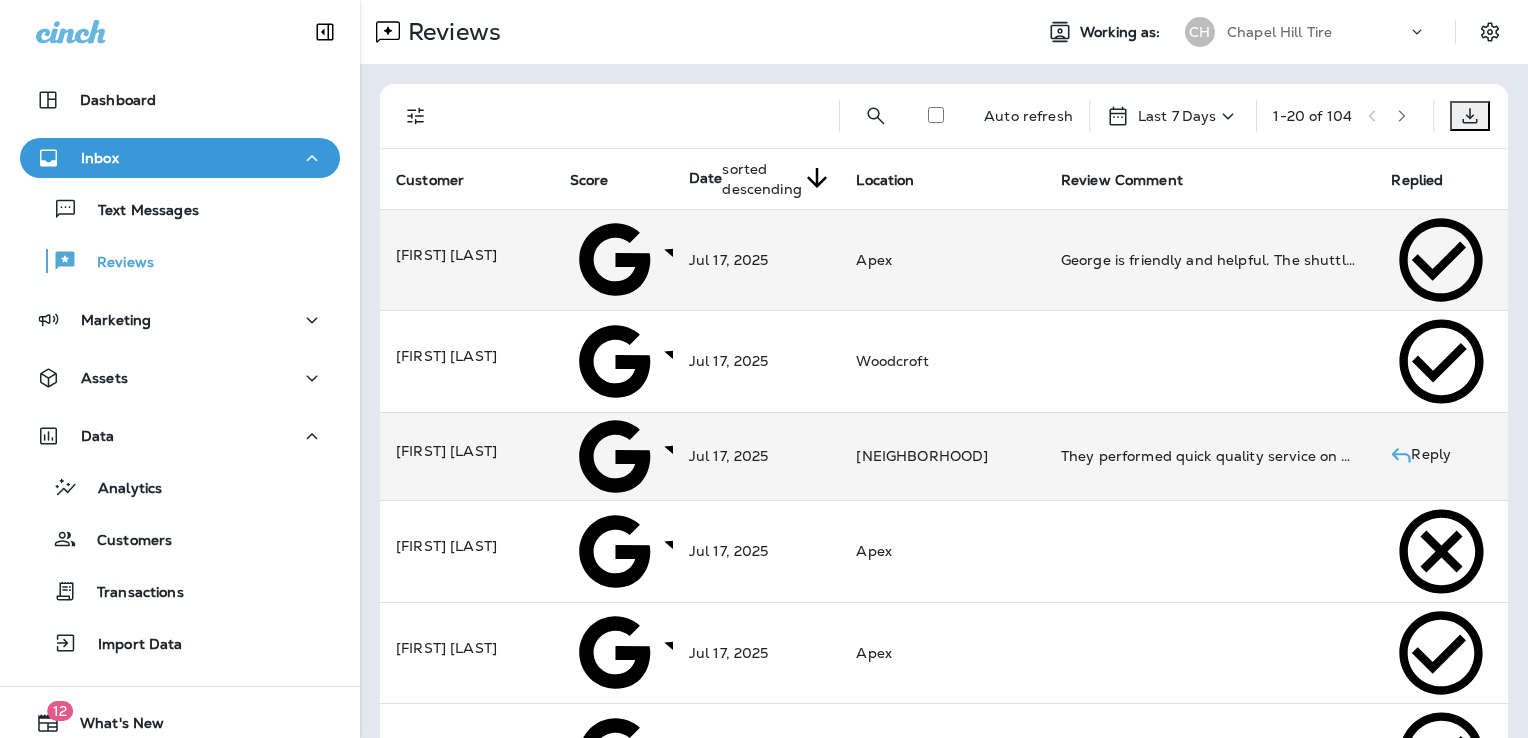 click on "They performed quick quality service on my son’s car. I was able to get same day appointment and the customer service was excellent!" at bounding box center (1210, 456) 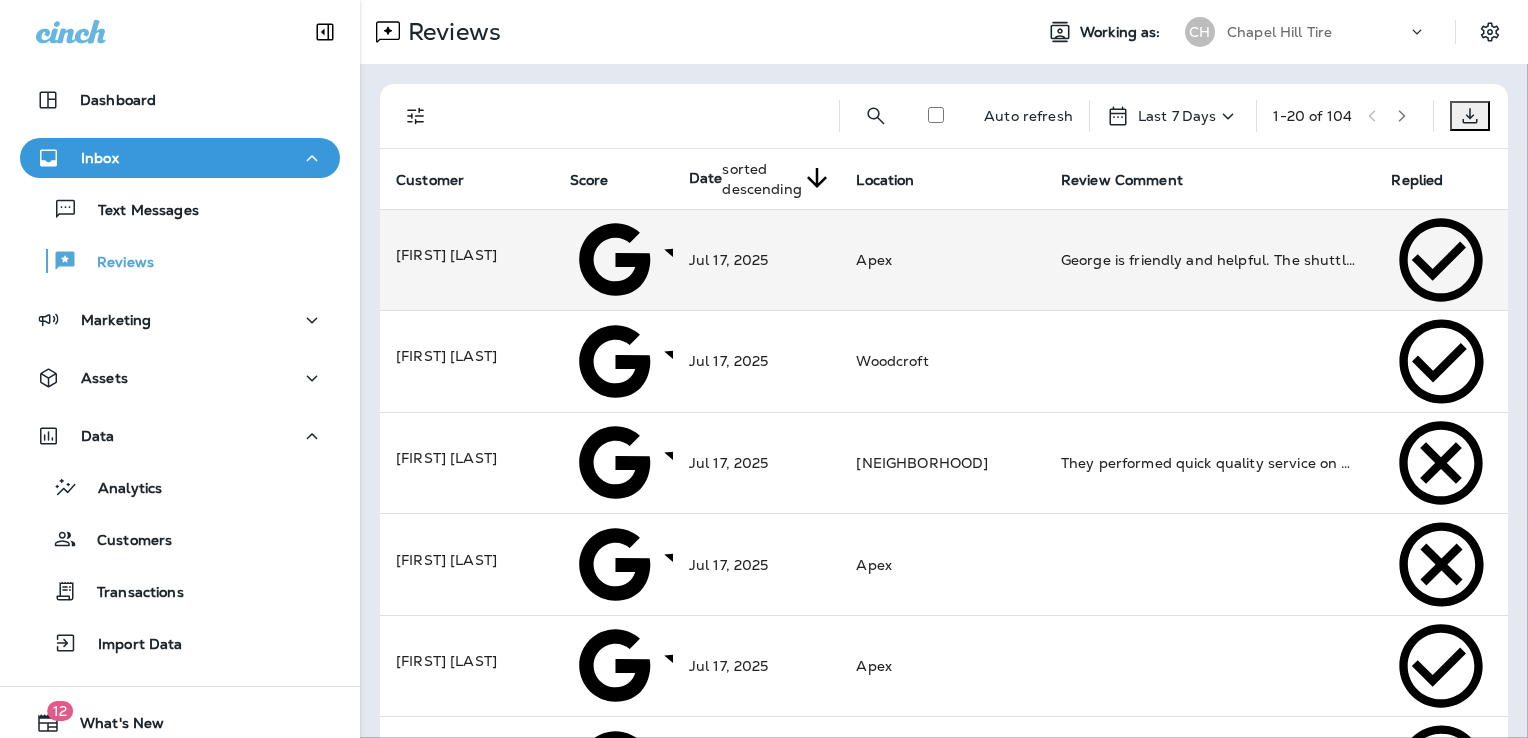 drag, startPoint x: 416, startPoint y: 260, endPoint x: 308, endPoint y: 241, distance: 109.65856 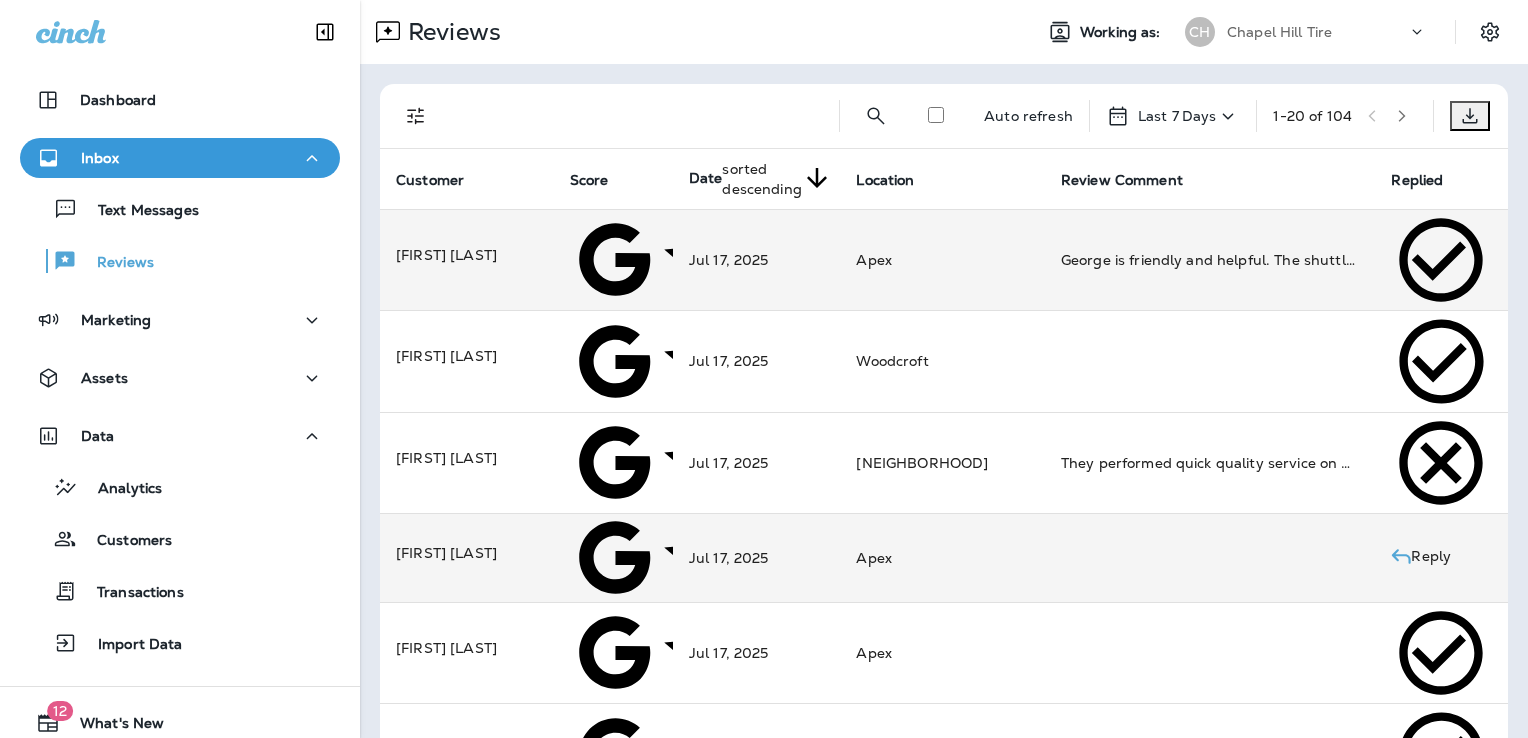 click at bounding box center [1210, 558] 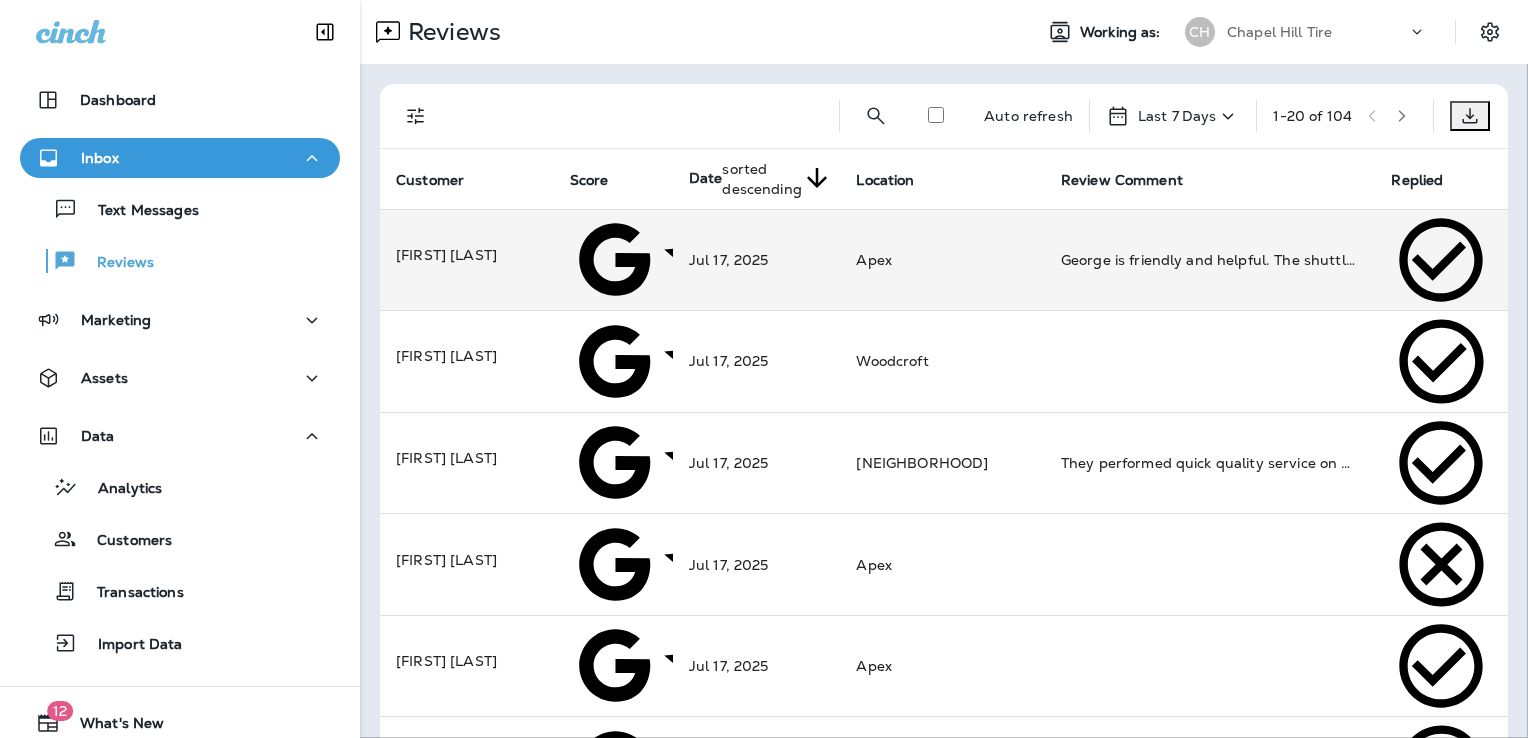 click at bounding box center (80, 1712) 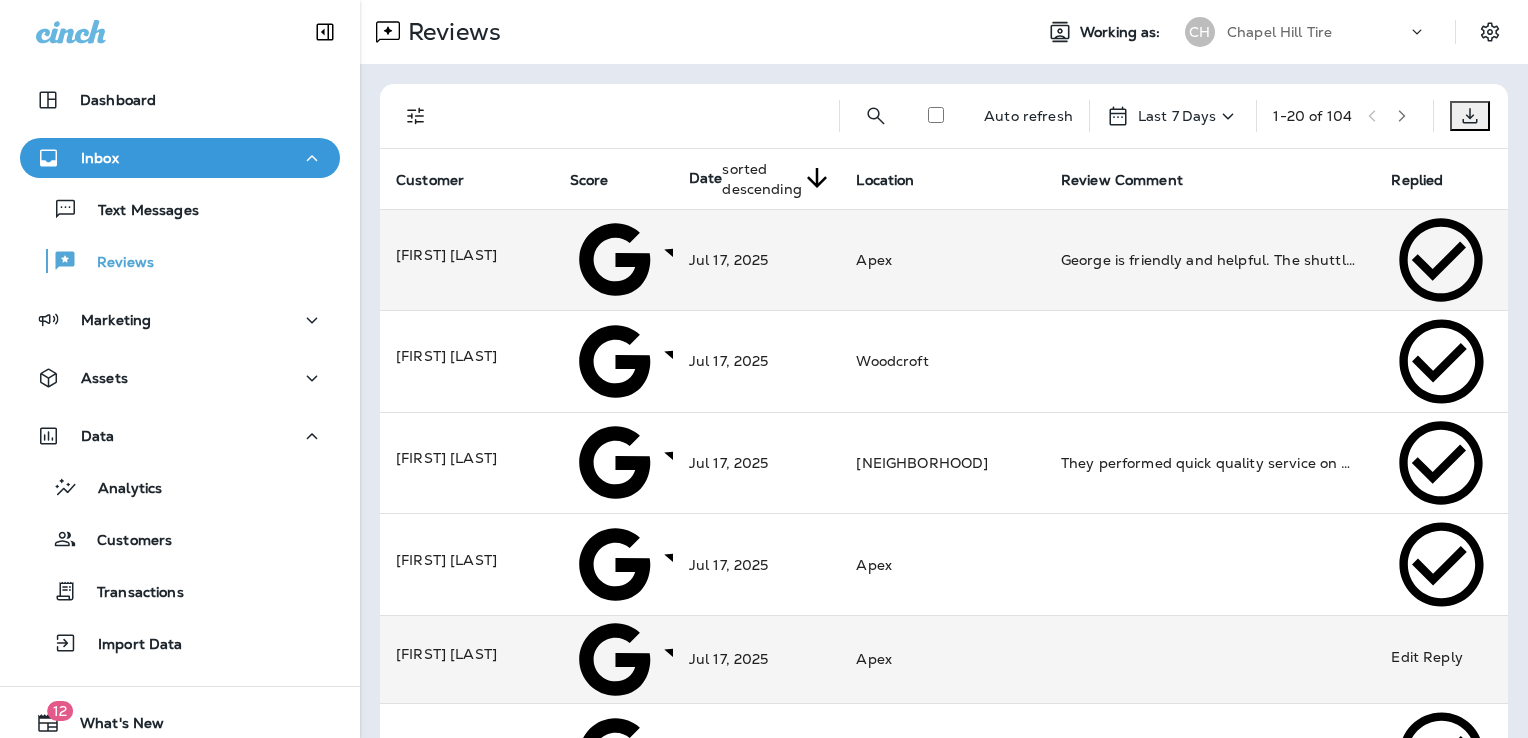 click at bounding box center [1210, 659] 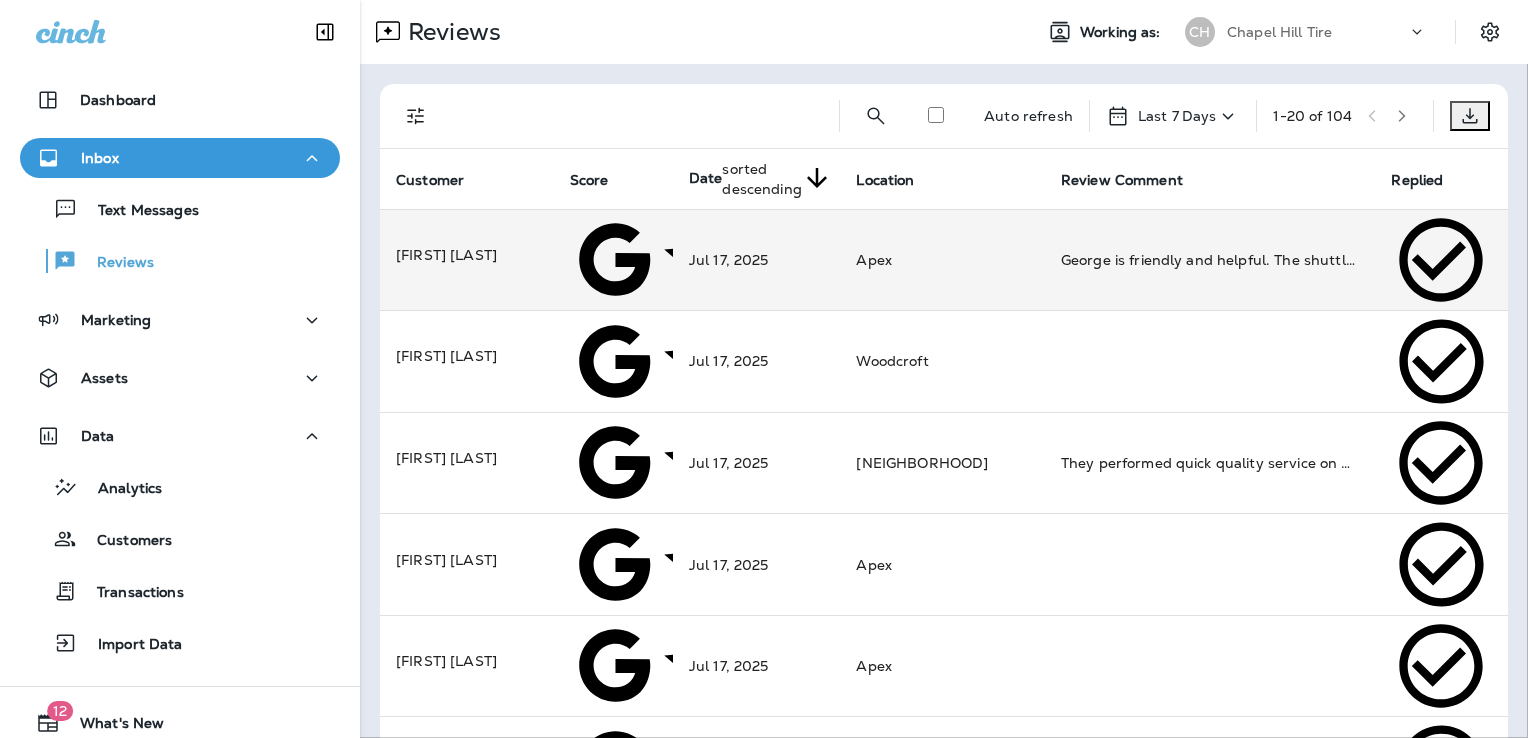 drag, startPoint x: 568, startPoint y: 352, endPoint x: 322, endPoint y: 352, distance: 246 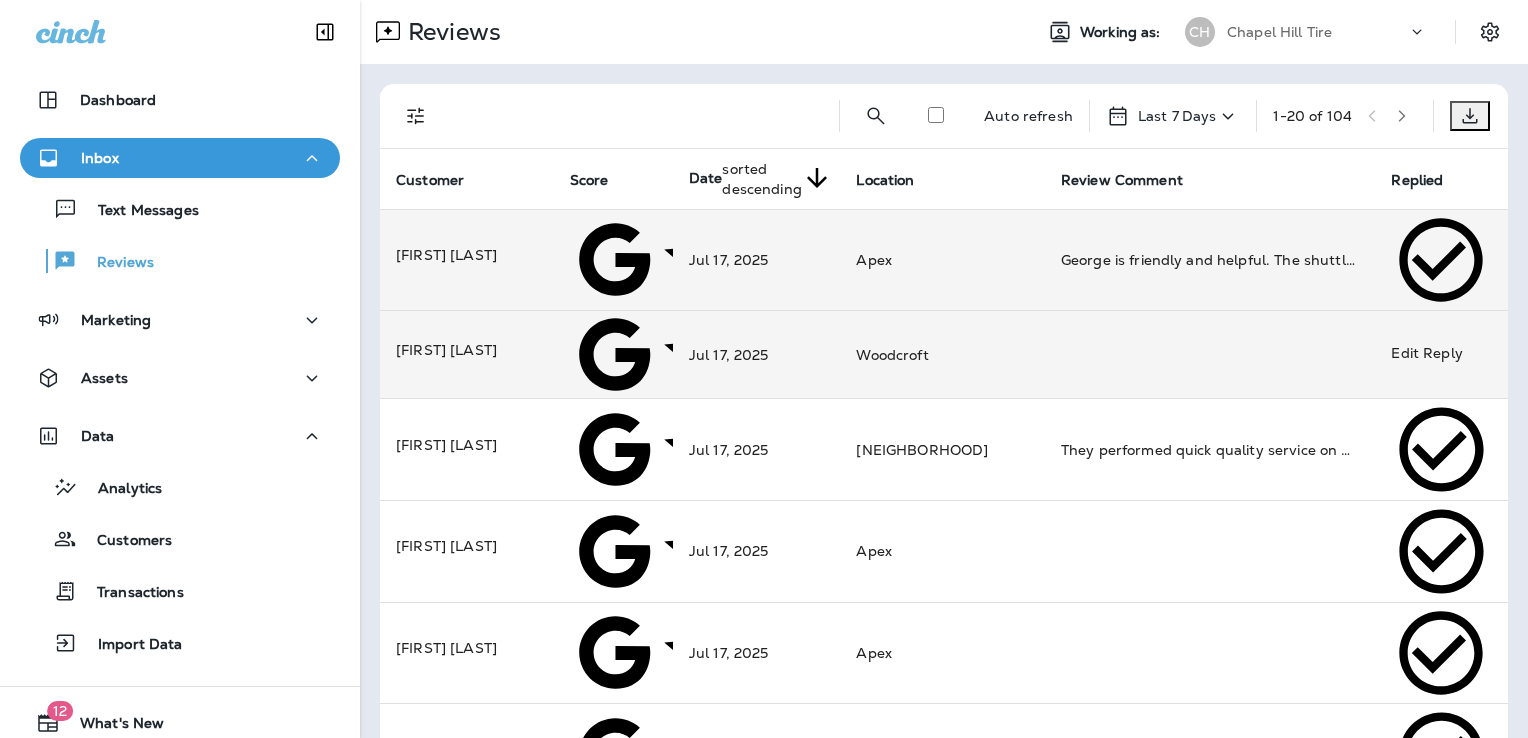 click at bounding box center (1210, 355) 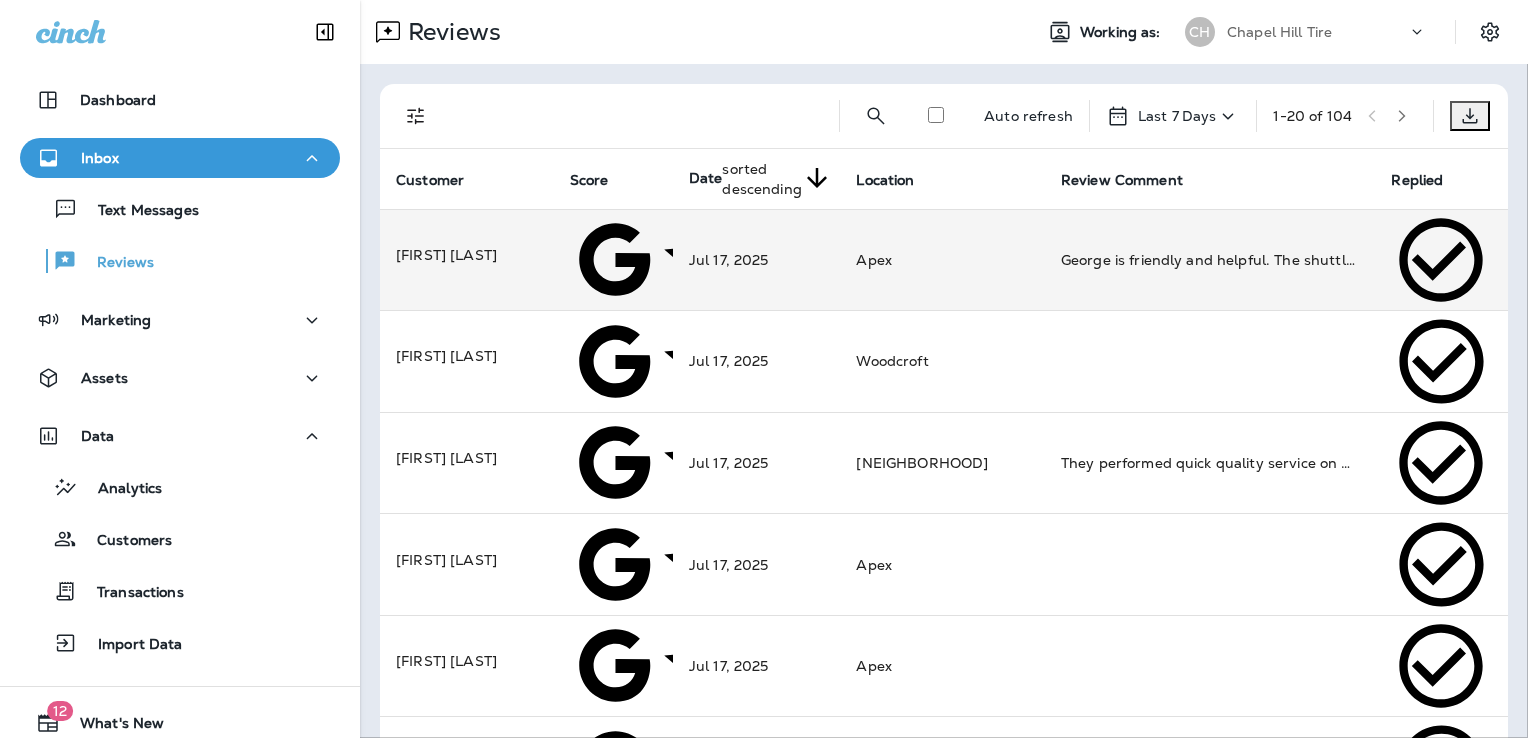 drag, startPoint x: 684, startPoint y: 370, endPoint x: 350, endPoint y: 363, distance: 334.07333 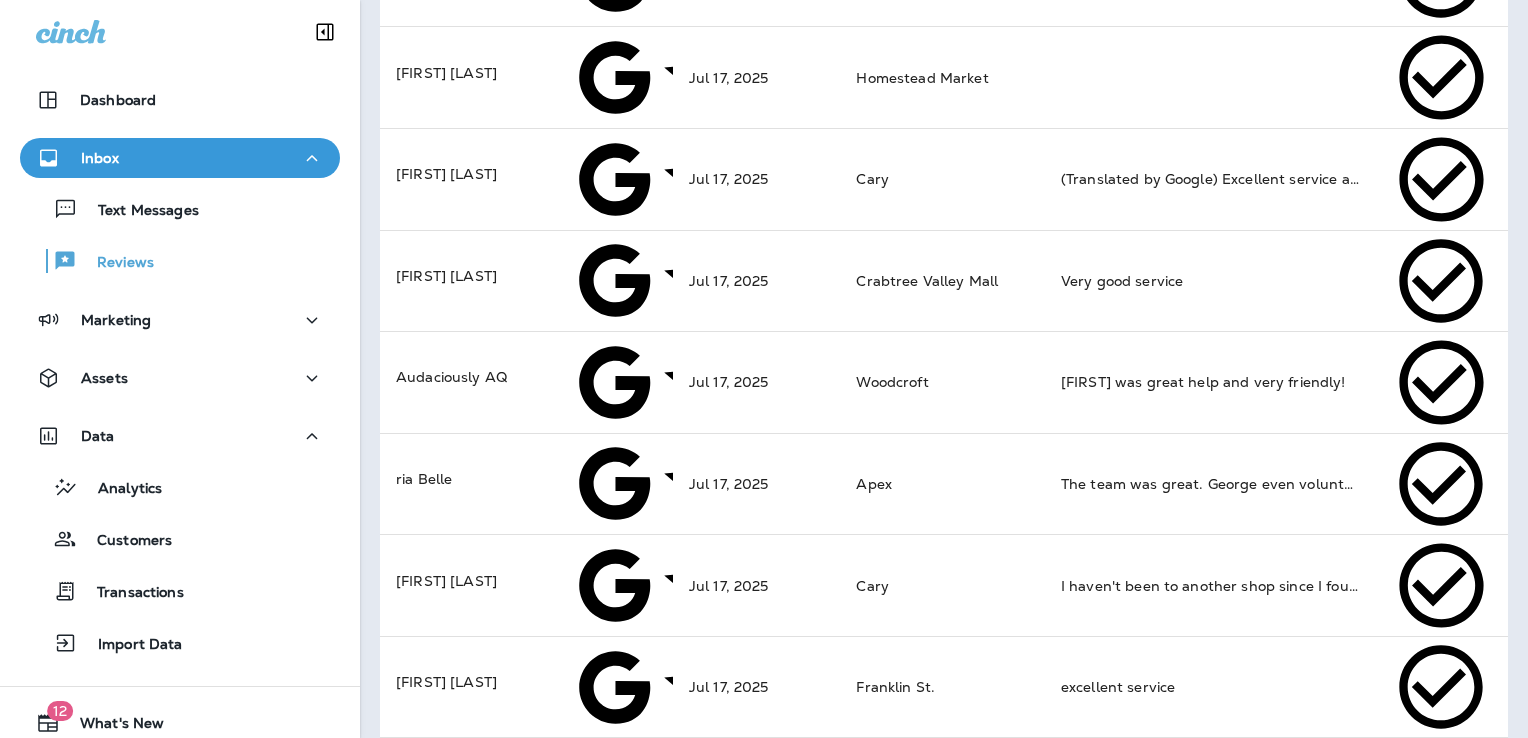 scroll, scrollTop: 691, scrollLeft: 0, axis: vertical 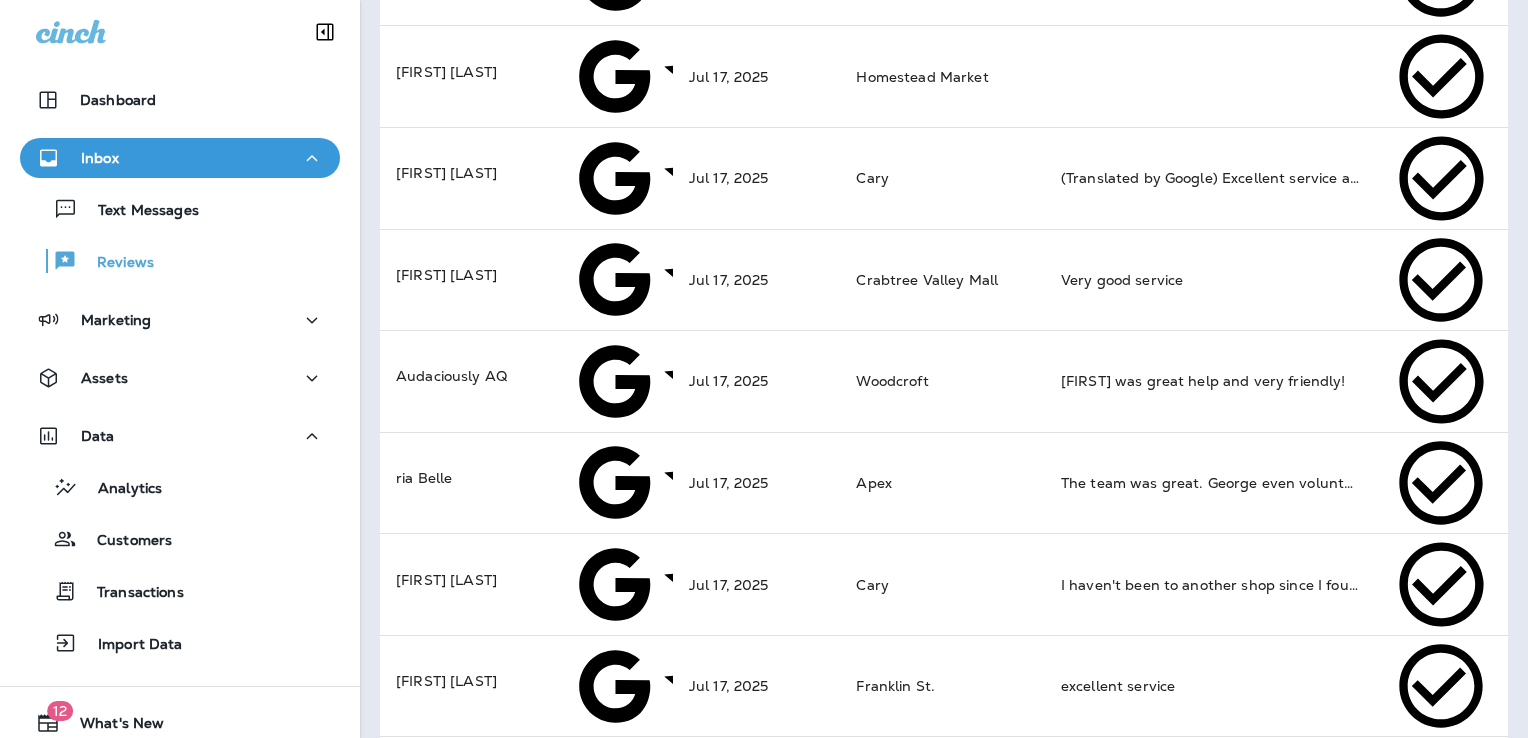 click on "1) The pick up and return service is so helpful to me as a caregiver for a person with Alzheimer’s.  2) I appreciate how friendly people are when I call or when we get to the final bill.  In between, I’m so glad that I can ask questions and get the information I need to make decisions.  3) I paid for a car wash and I want to compliment the people who did it!  The car looks fabulous!!
Thanks to [FIRST] for friendly and informative help!!" at bounding box center [1210, 1289] 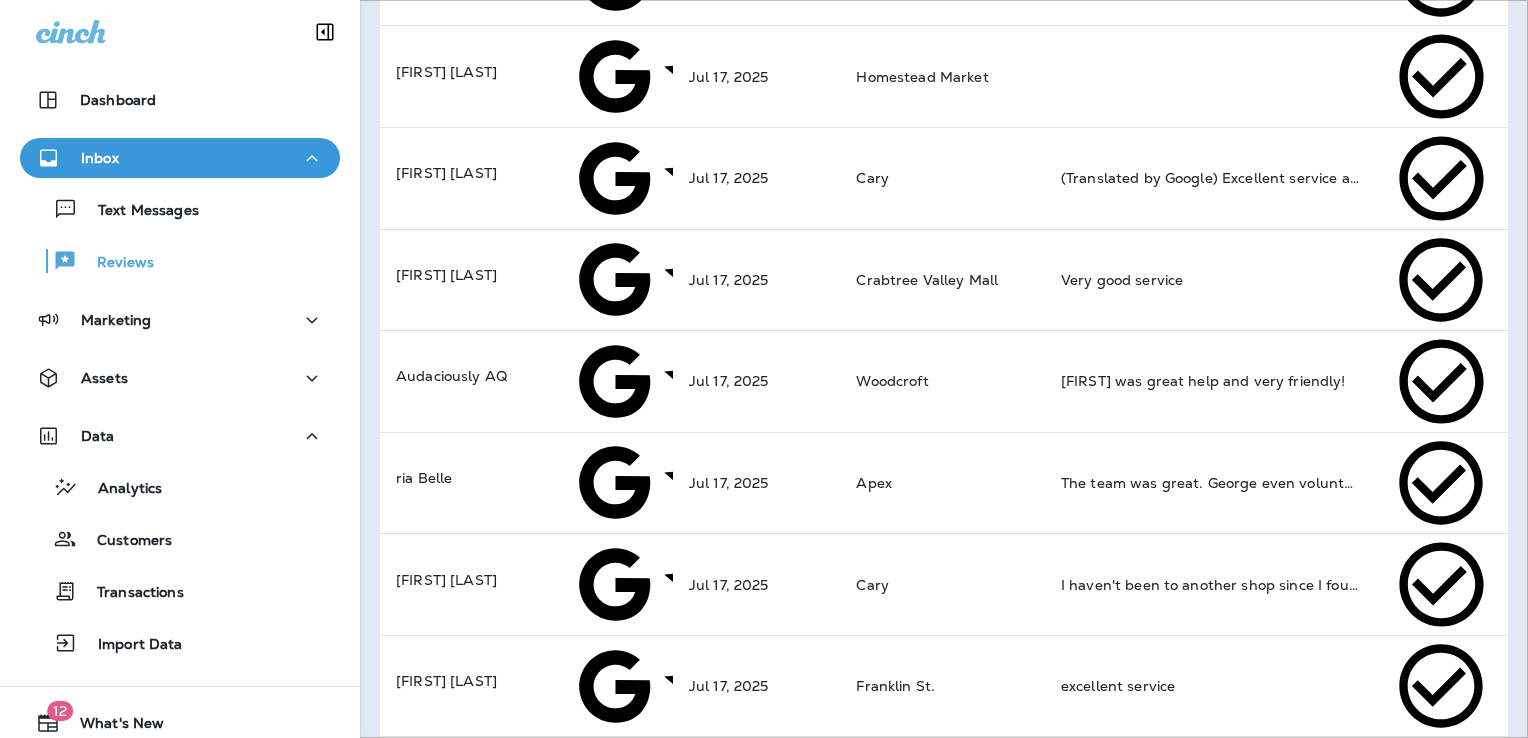 click 